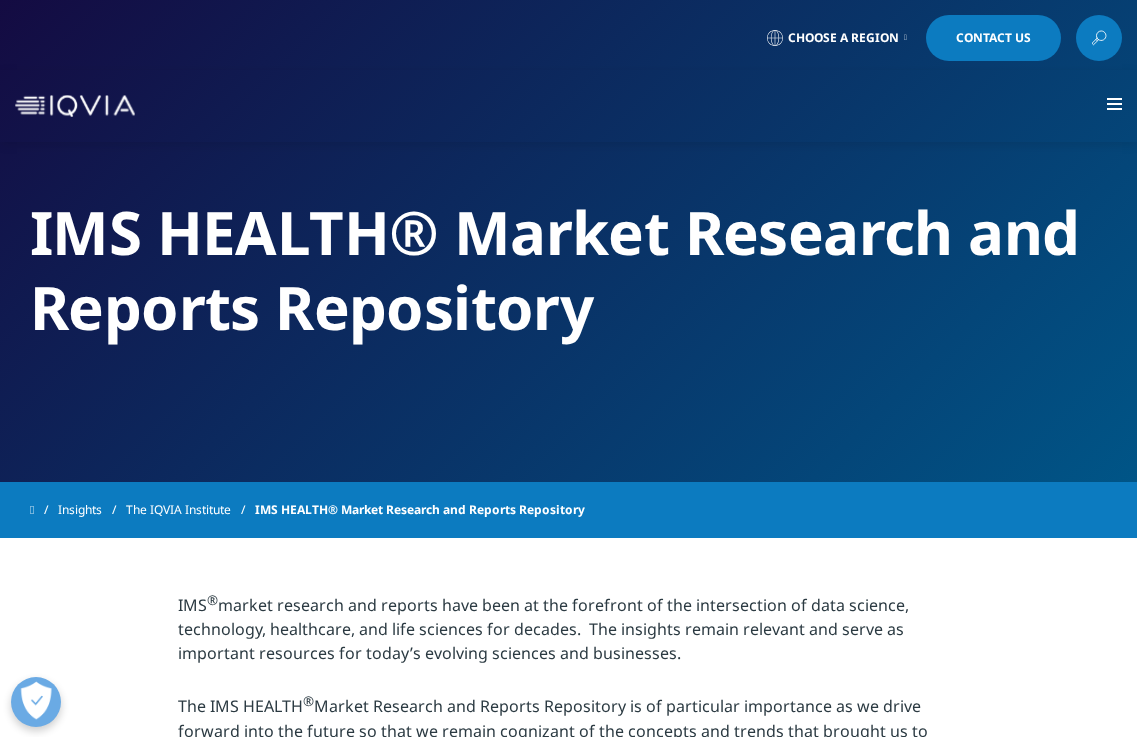 scroll, scrollTop: 0, scrollLeft: 0, axis: both 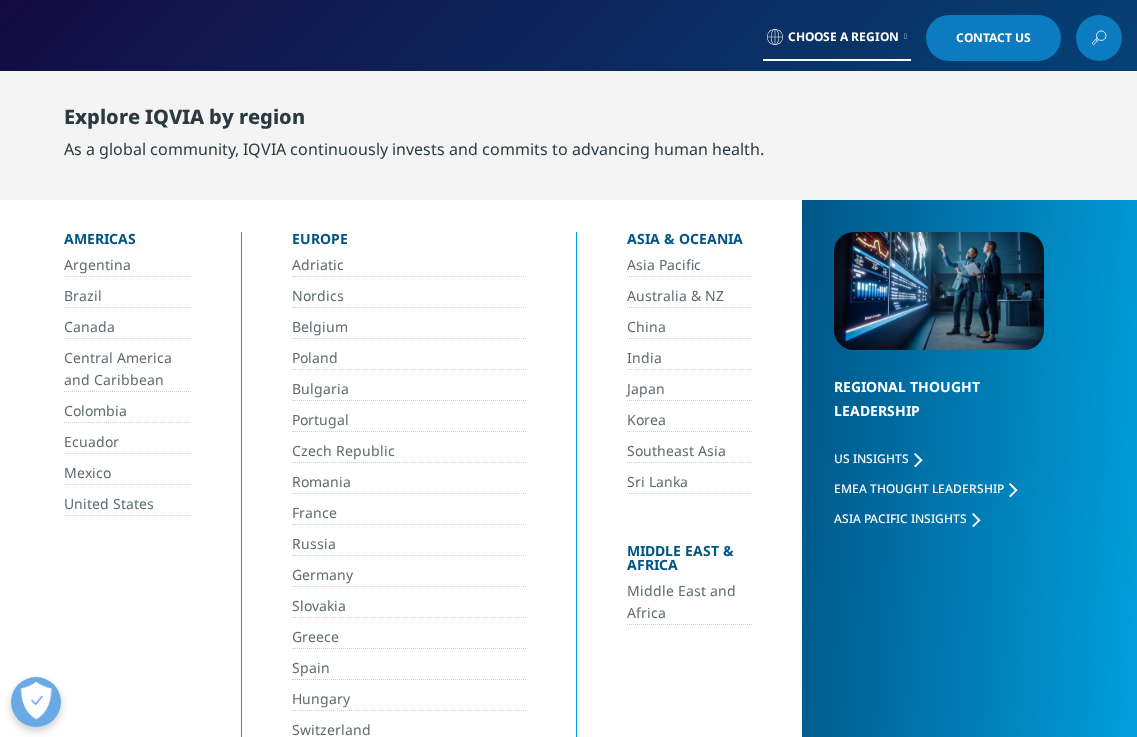 click on "Middle East and Africa" at bounding box center [689, 602] 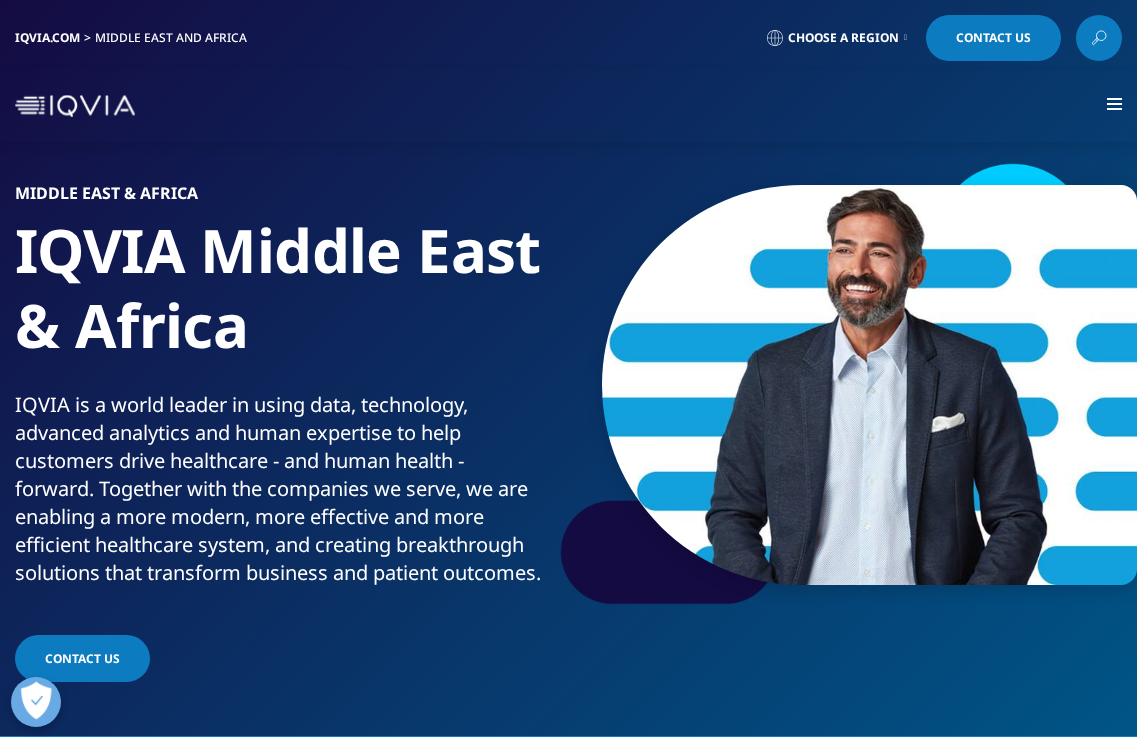 scroll, scrollTop: 200, scrollLeft: 0, axis: vertical 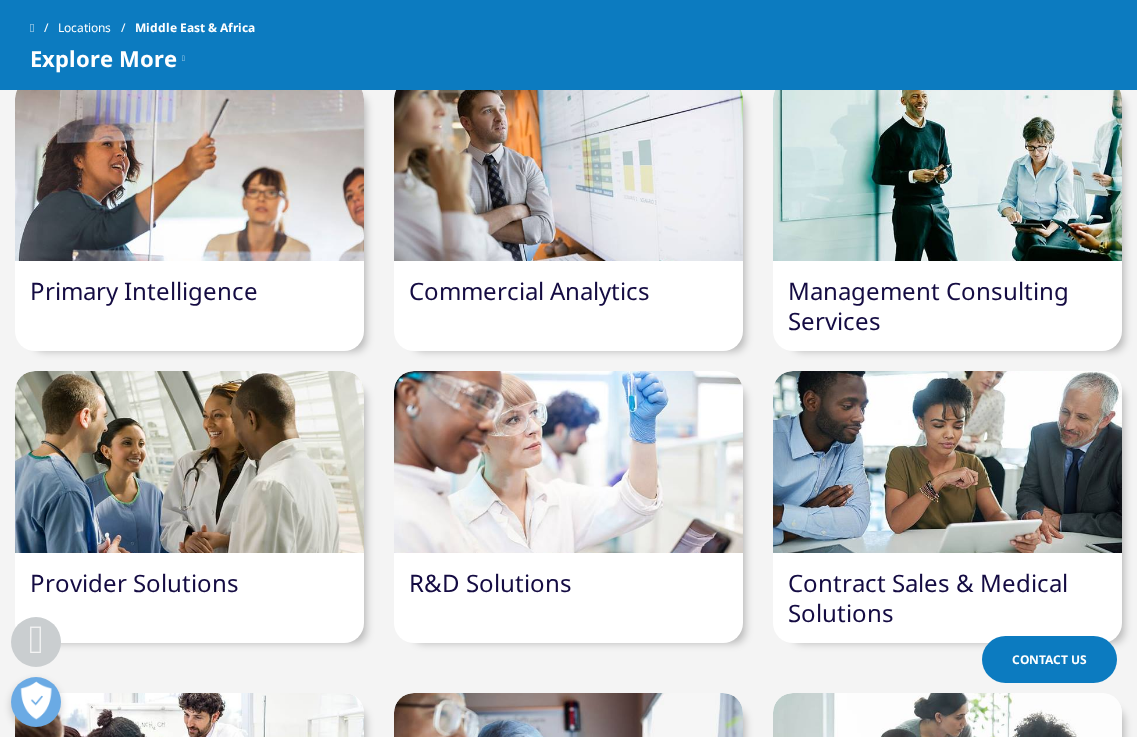 click on "Commercial Analytics" at bounding box center (529, 290) 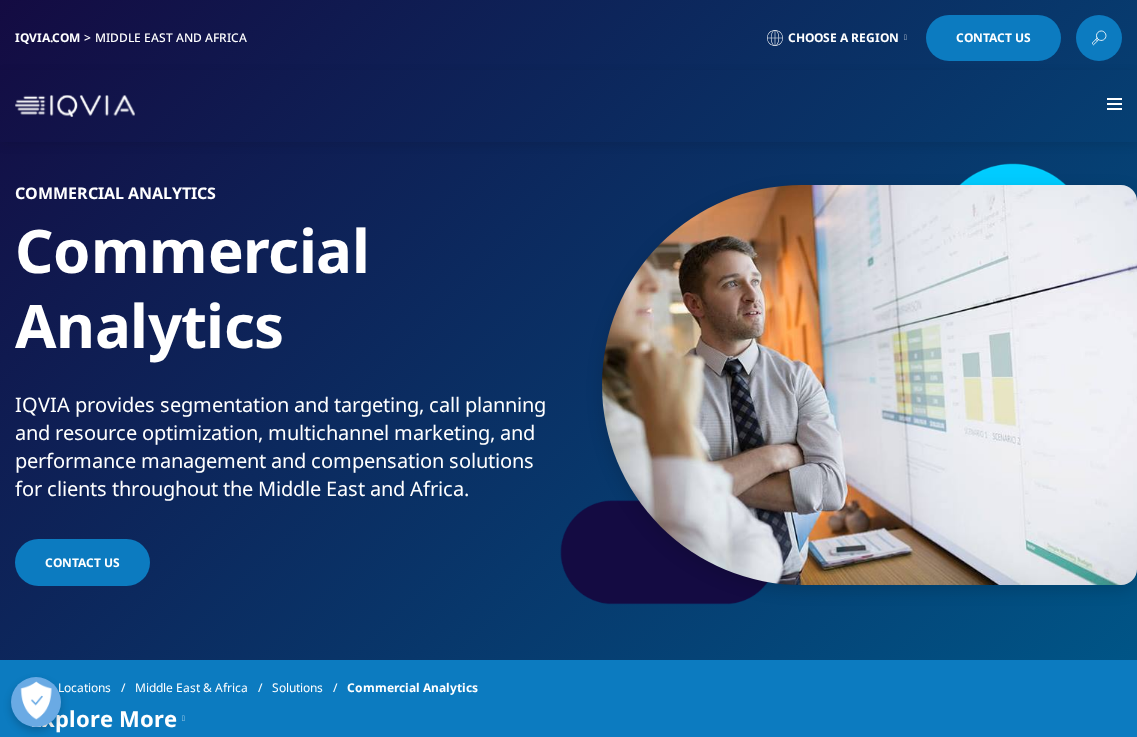 scroll, scrollTop: 0, scrollLeft: 0, axis: both 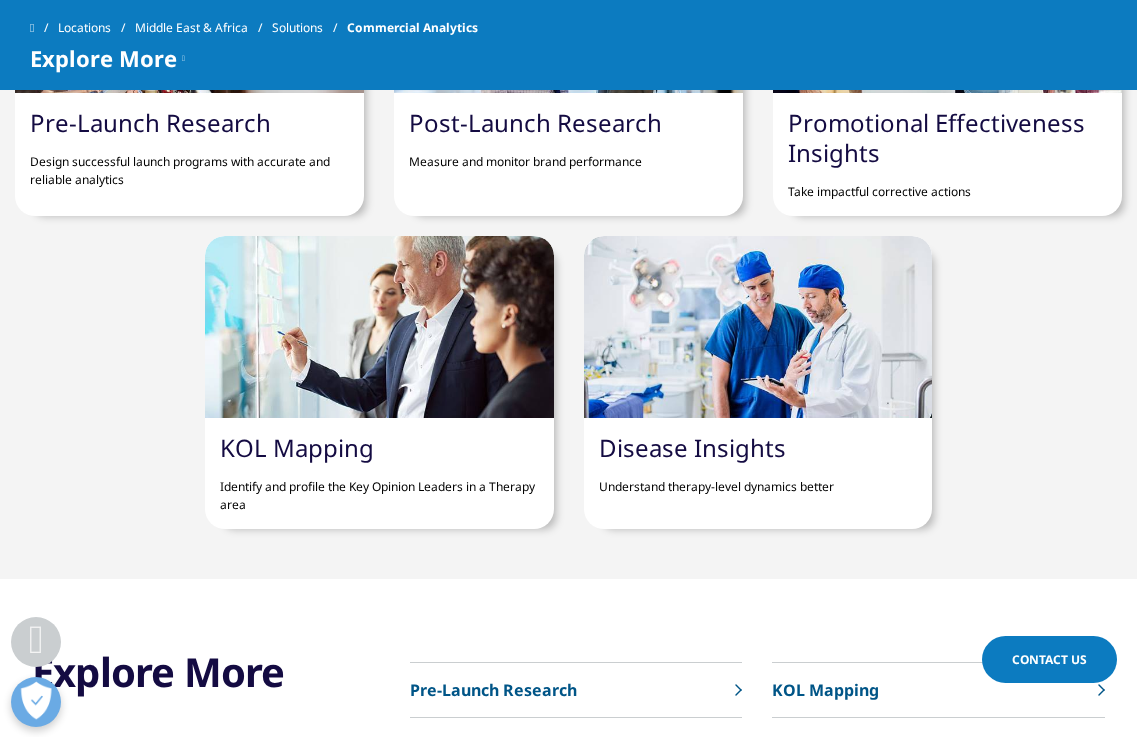 click on "KOL Mapping" at bounding box center (297, 447) 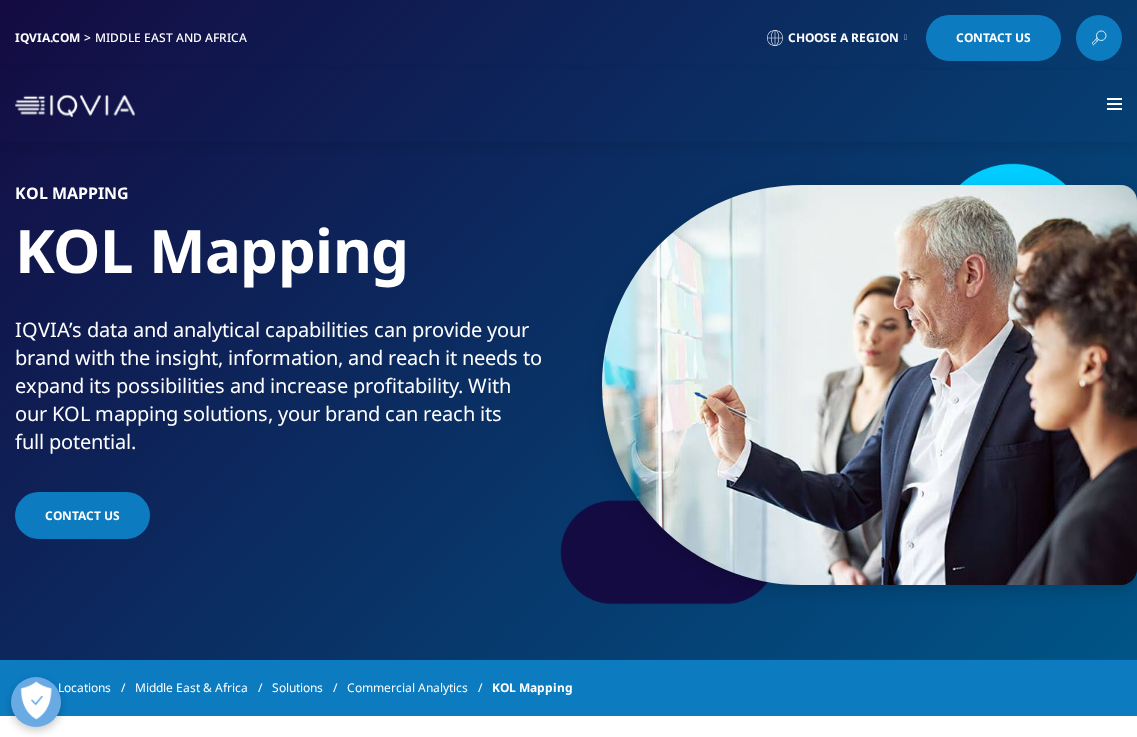 scroll, scrollTop: 0, scrollLeft: 0, axis: both 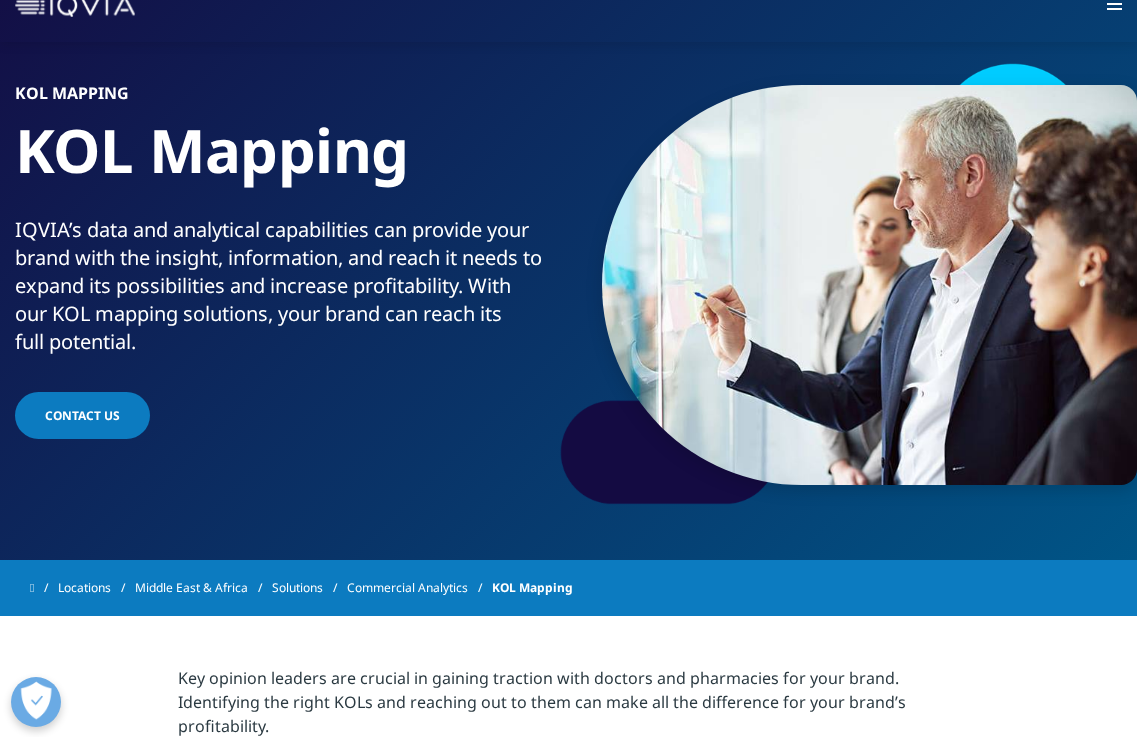 click on "Hospital Information System" at bounding box center (0, 0) 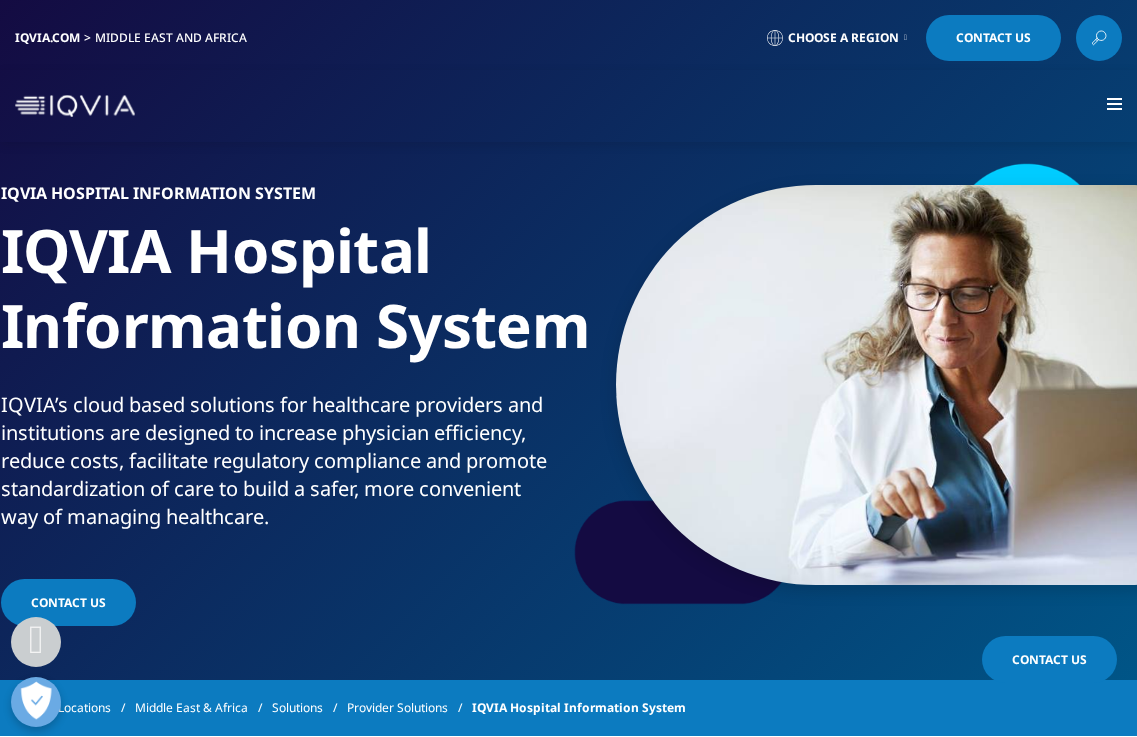 scroll, scrollTop: 572, scrollLeft: 0, axis: vertical 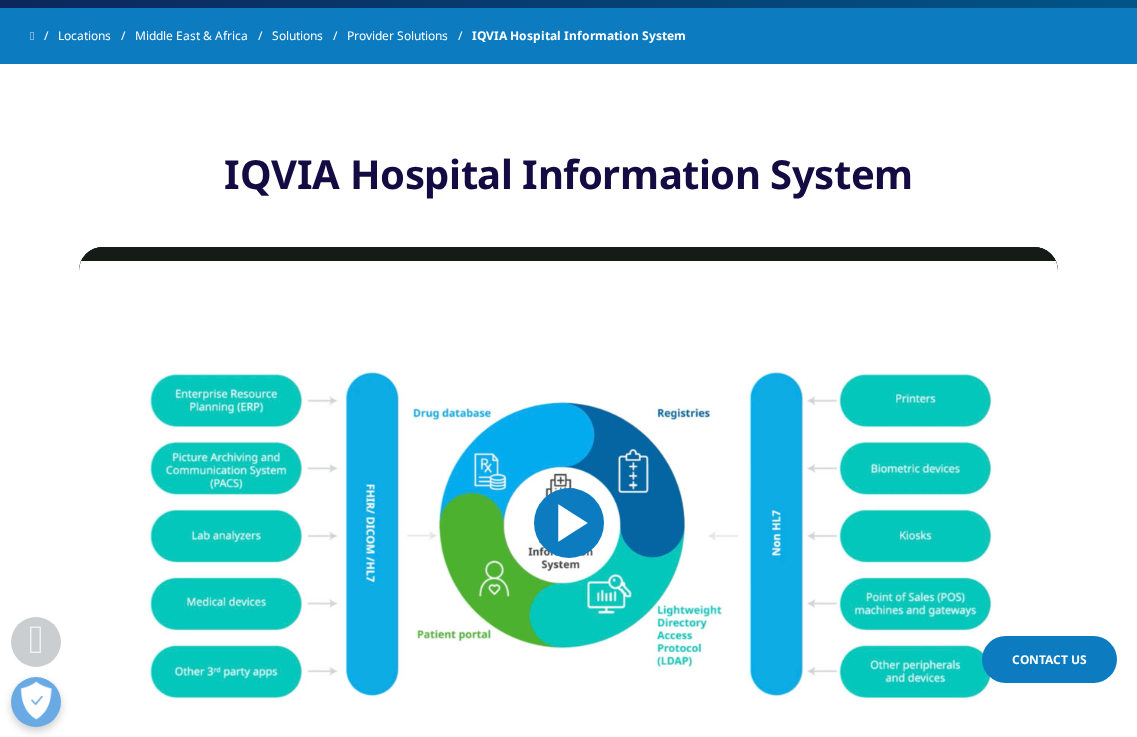 click at bounding box center (569, 523) 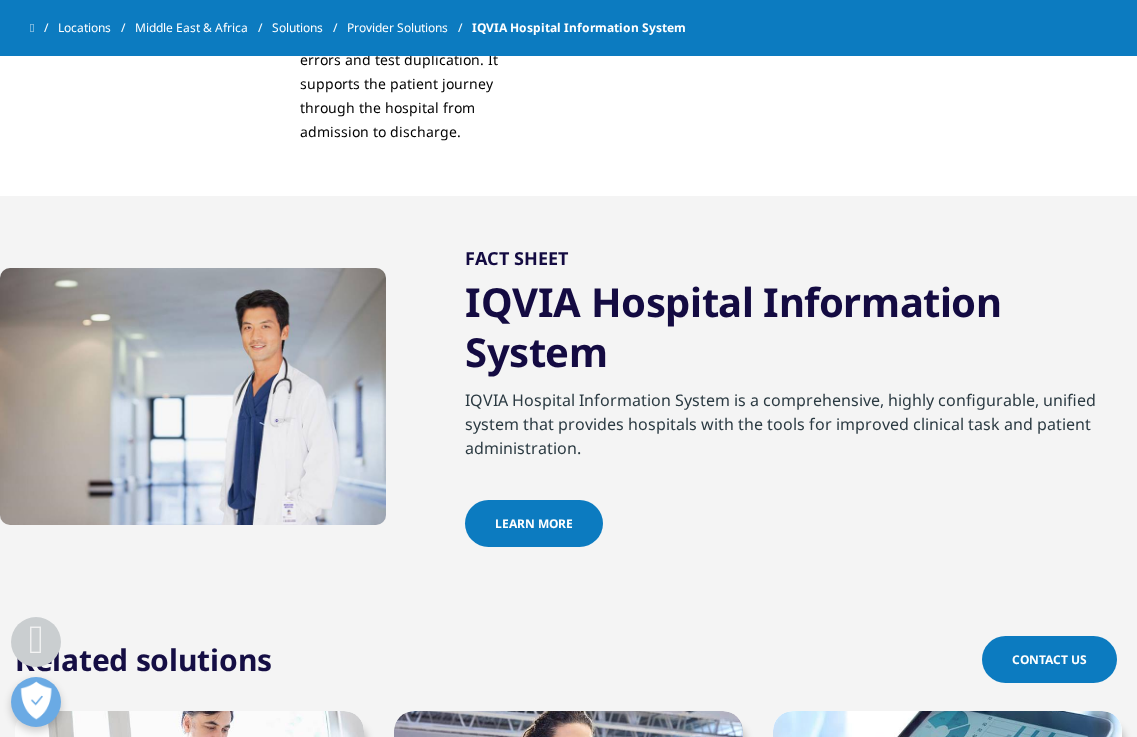 scroll, scrollTop: 2534, scrollLeft: 0, axis: vertical 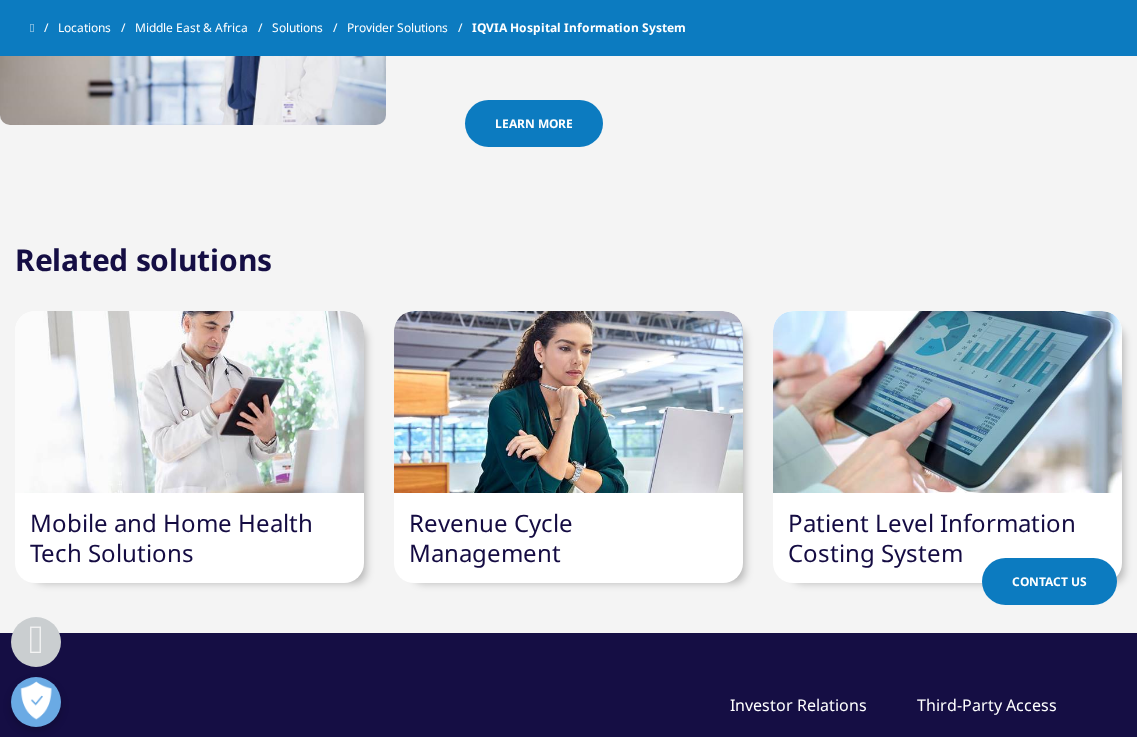 click on "Revenue Cycle Management" at bounding box center [491, 537] 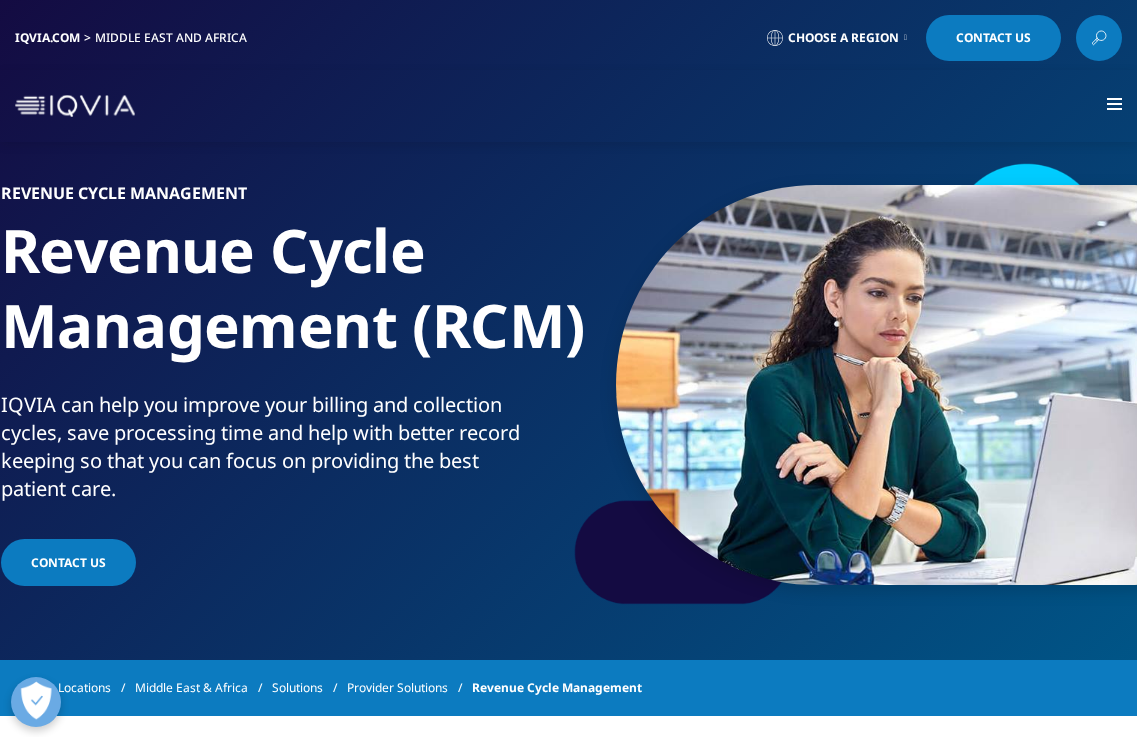 scroll, scrollTop: 400, scrollLeft: 0, axis: vertical 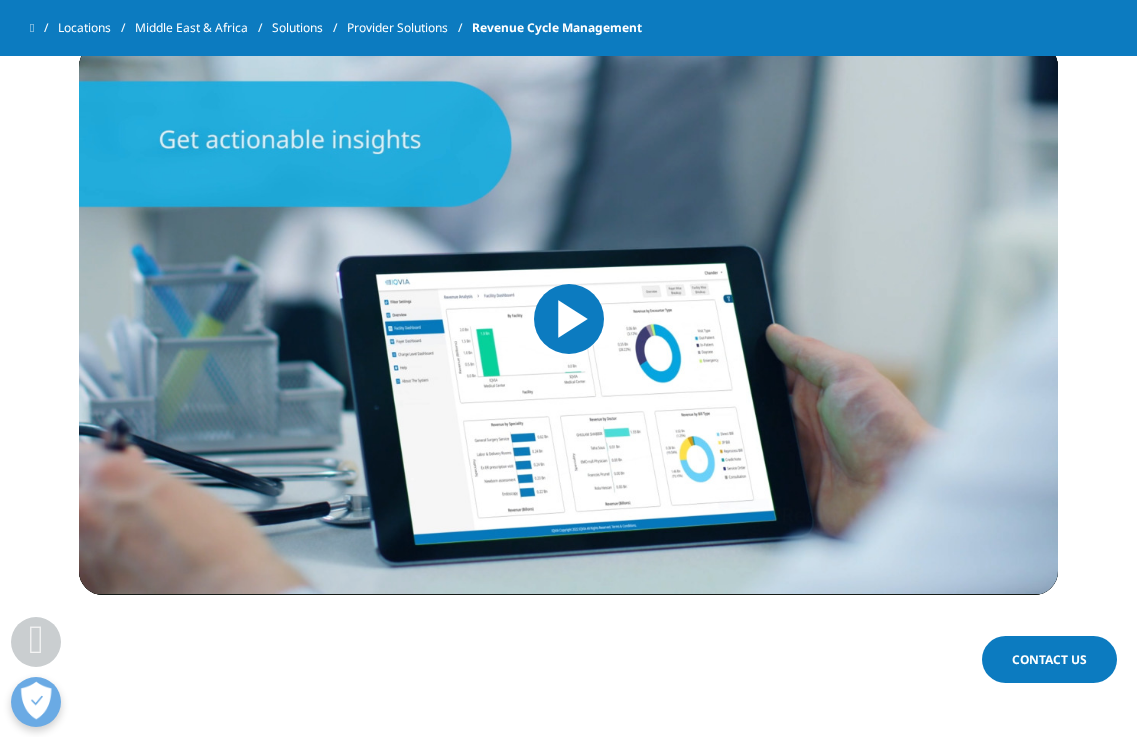 click at bounding box center (569, 319) 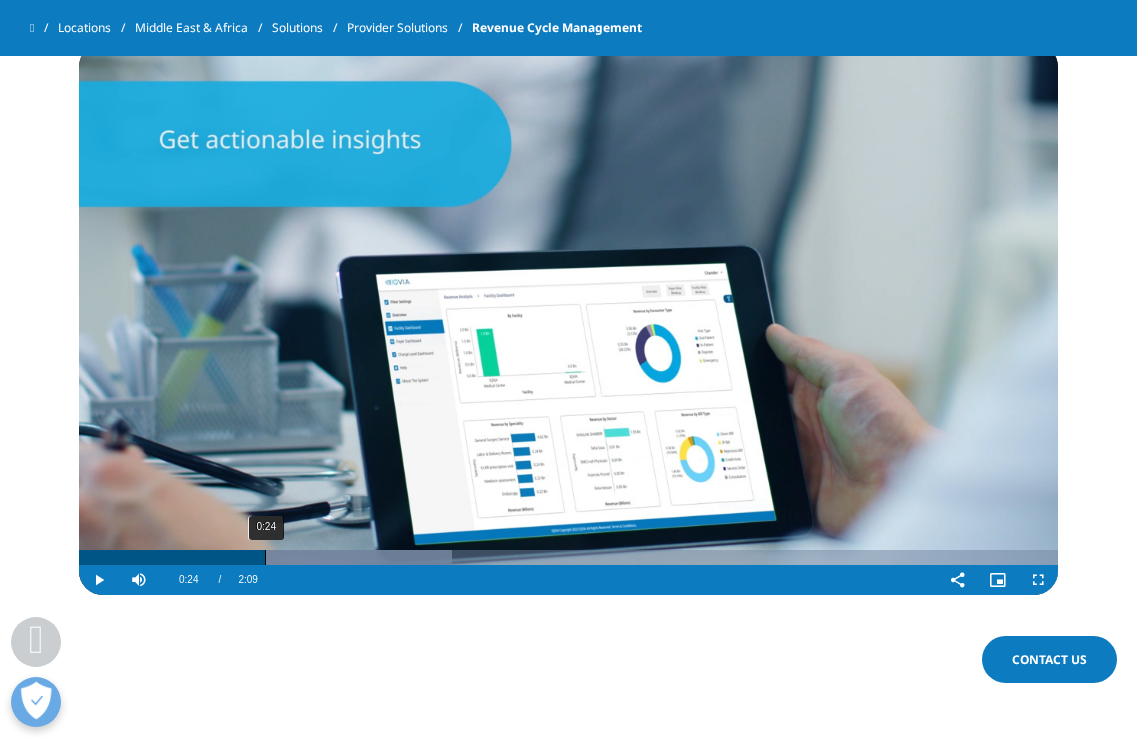 click on "0:24" at bounding box center (265, 557) 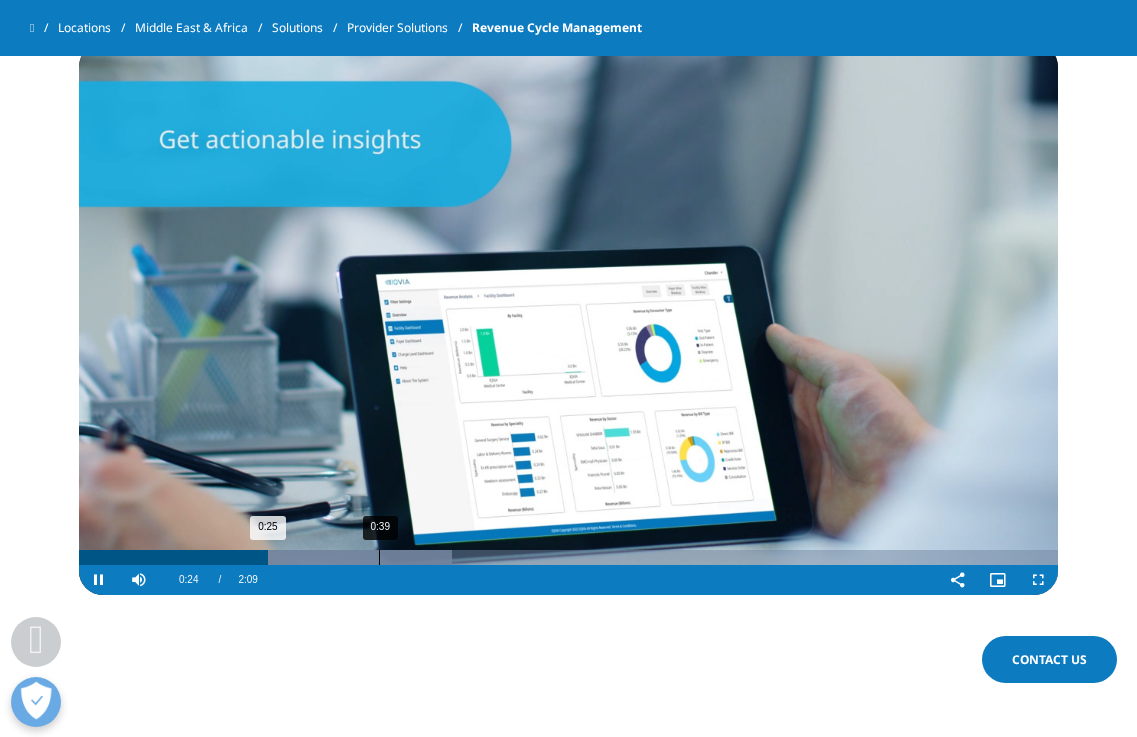 click on "Loaded :  38.12% 0:39 0:25" at bounding box center [568, 557] 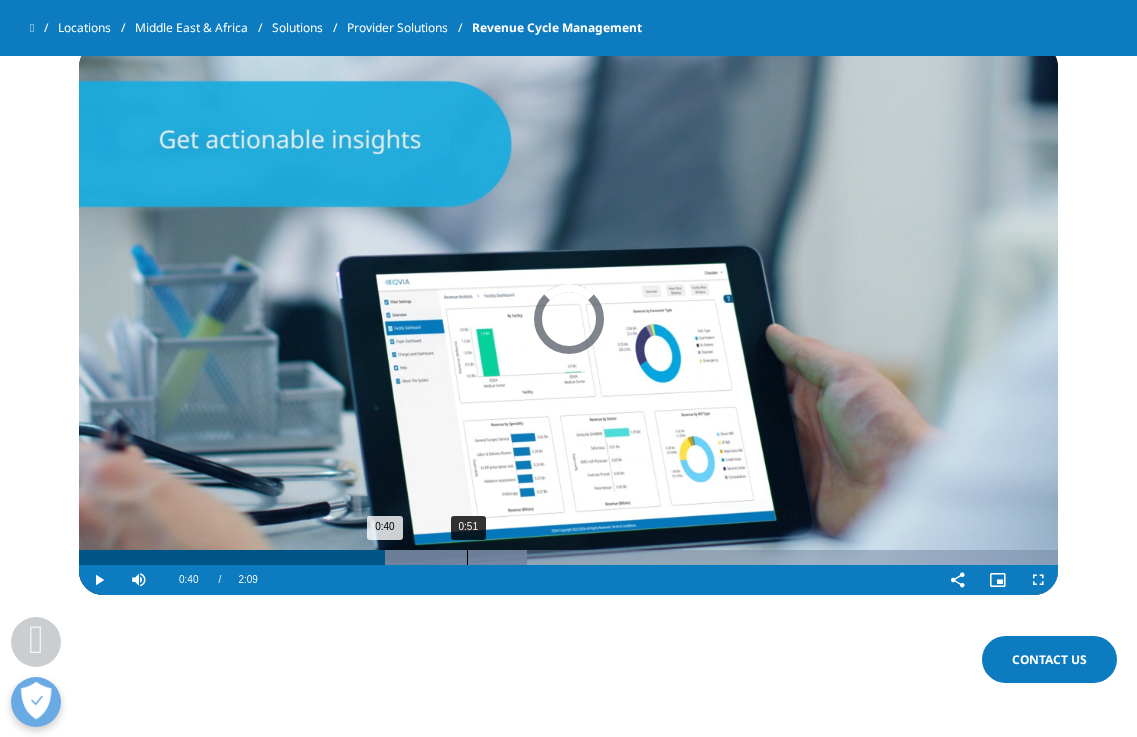 click on "0:51" at bounding box center (467, 557) 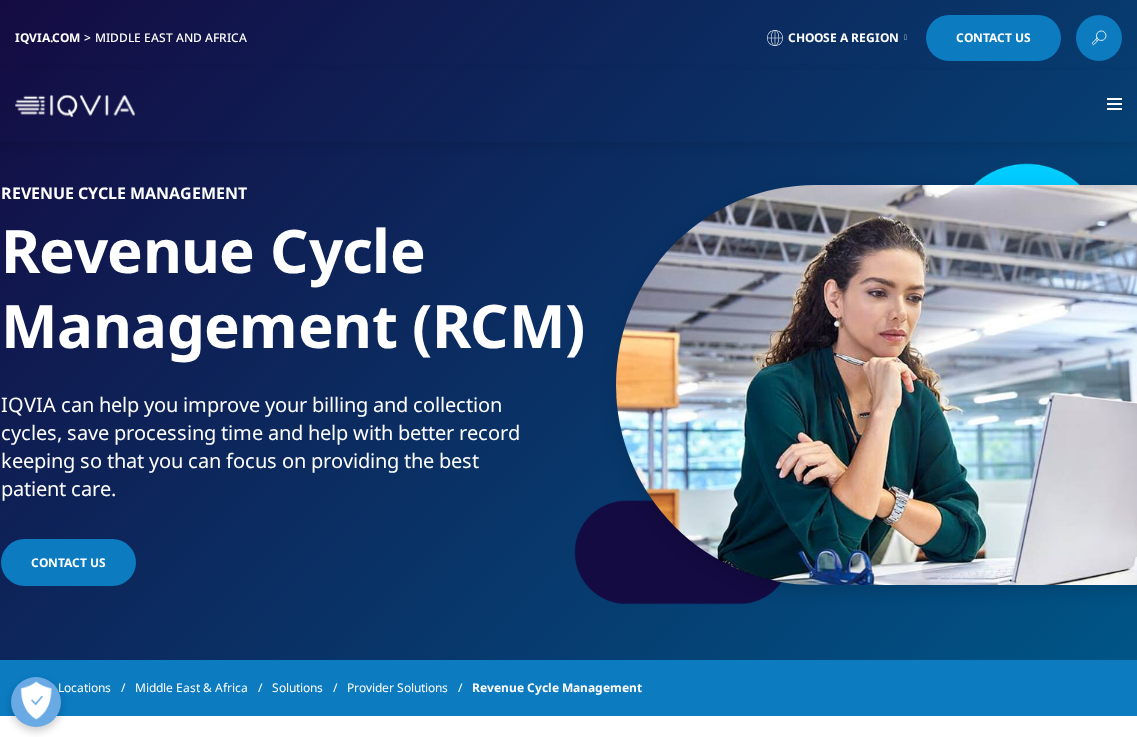 scroll, scrollTop: 100, scrollLeft: 0, axis: vertical 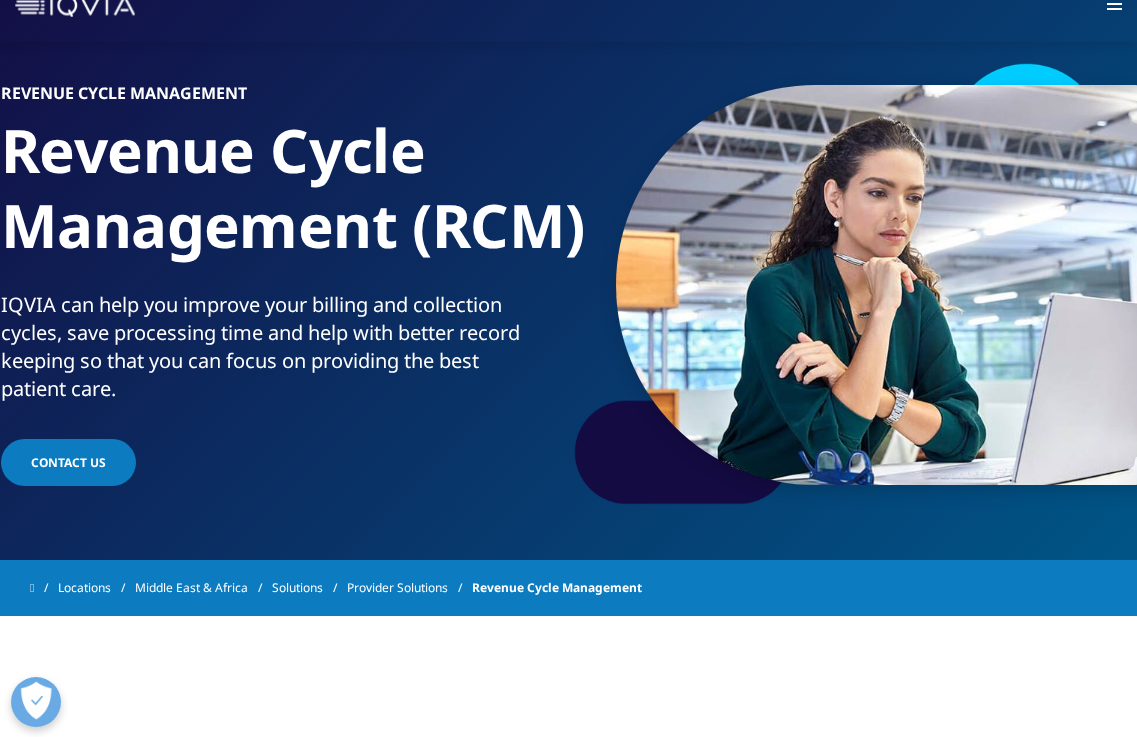 click on "Commercial Analytics" at bounding box center [0, 0] 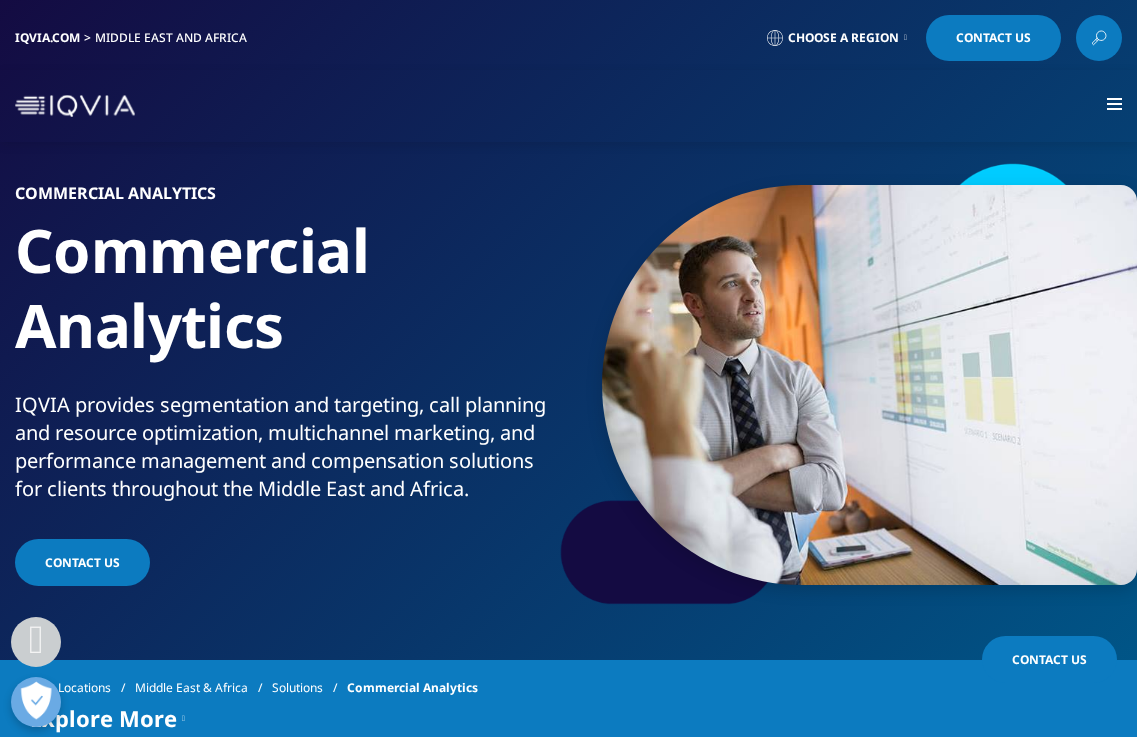 scroll, scrollTop: 400, scrollLeft: 0, axis: vertical 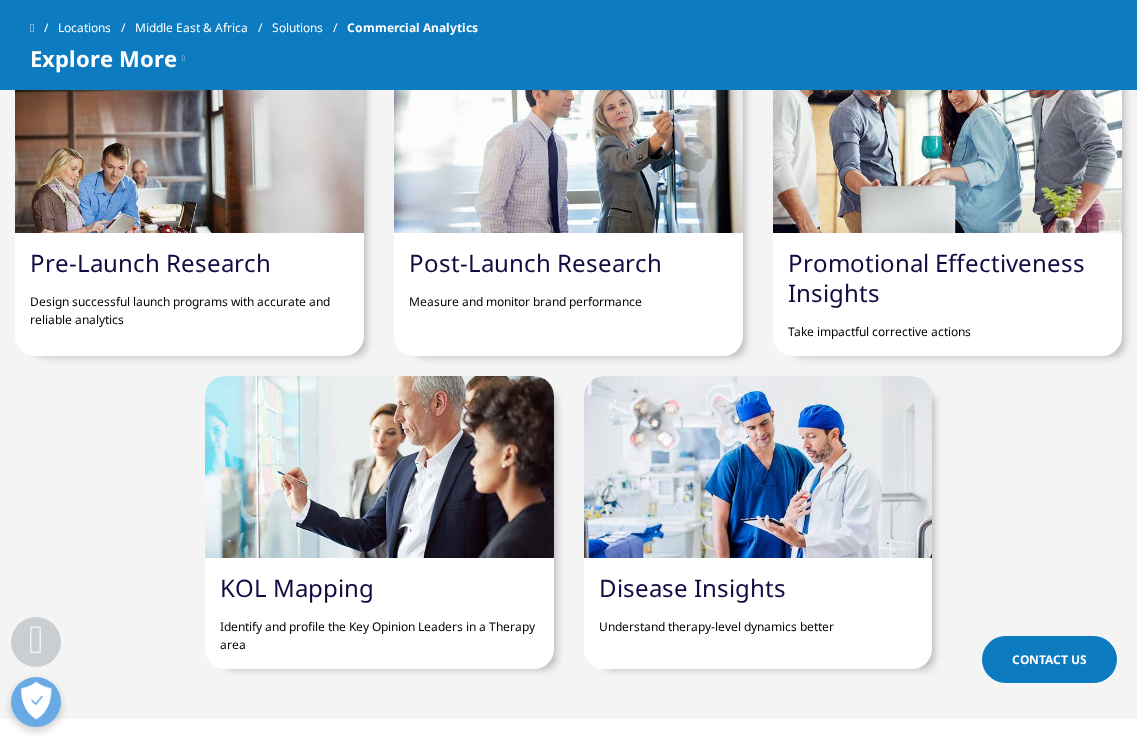 drag, startPoint x: 671, startPoint y: 592, endPoint x: 646, endPoint y: 538, distance: 59.5063 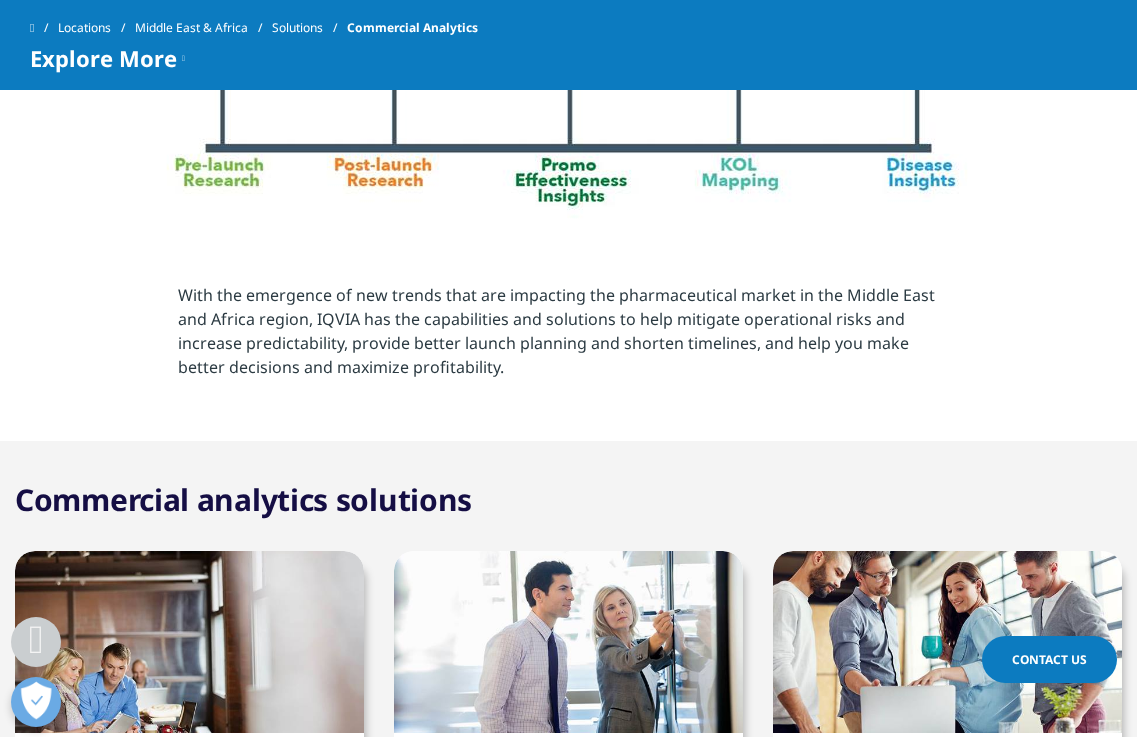scroll, scrollTop: 1400, scrollLeft: 0, axis: vertical 